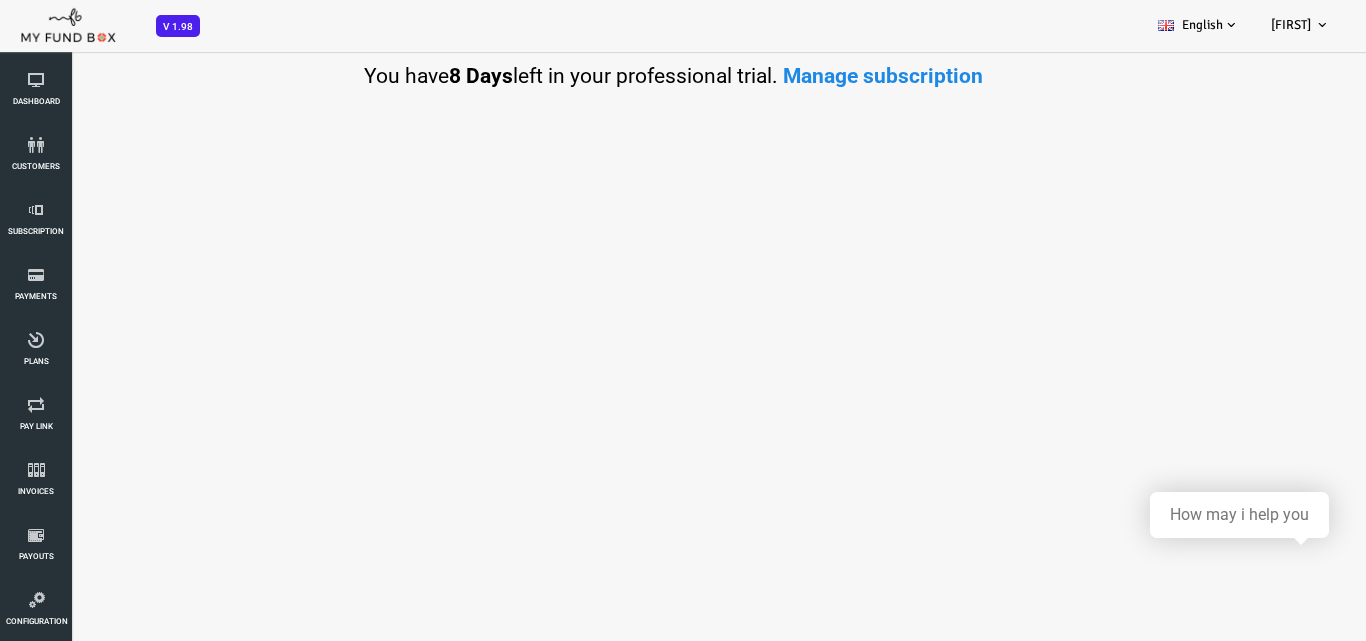 scroll, scrollTop: 0, scrollLeft: 0, axis: both 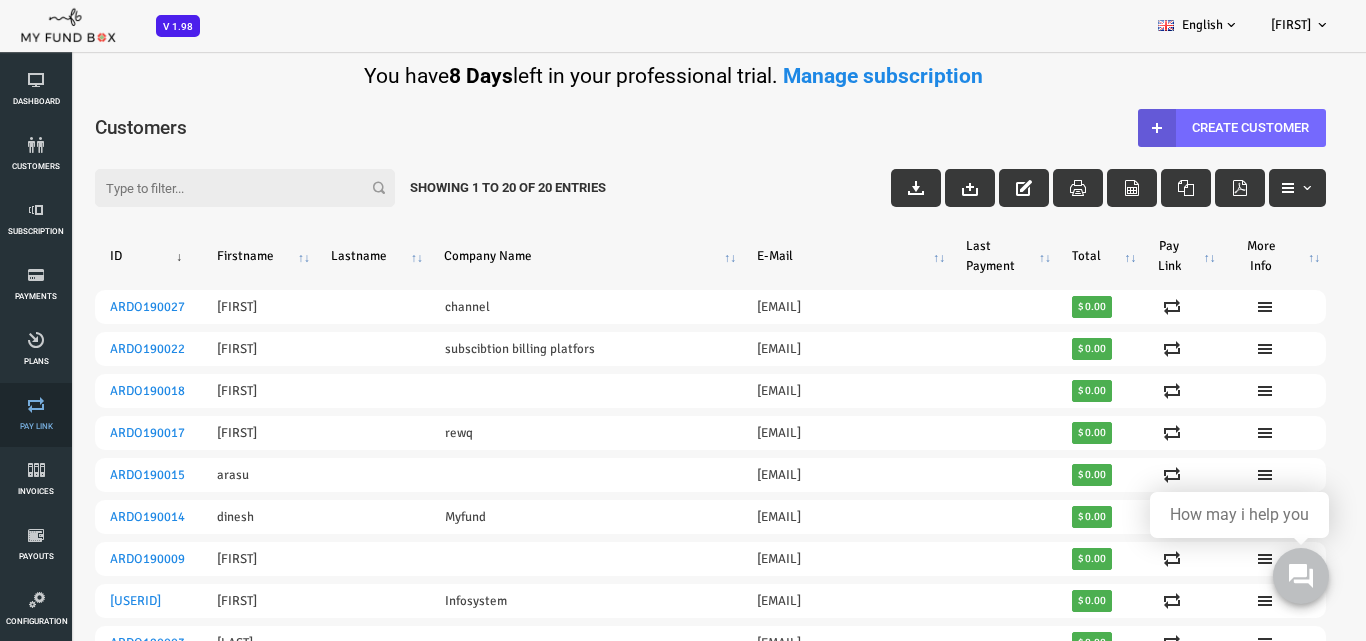 click on "Pay Link" at bounding box center [36, 415] 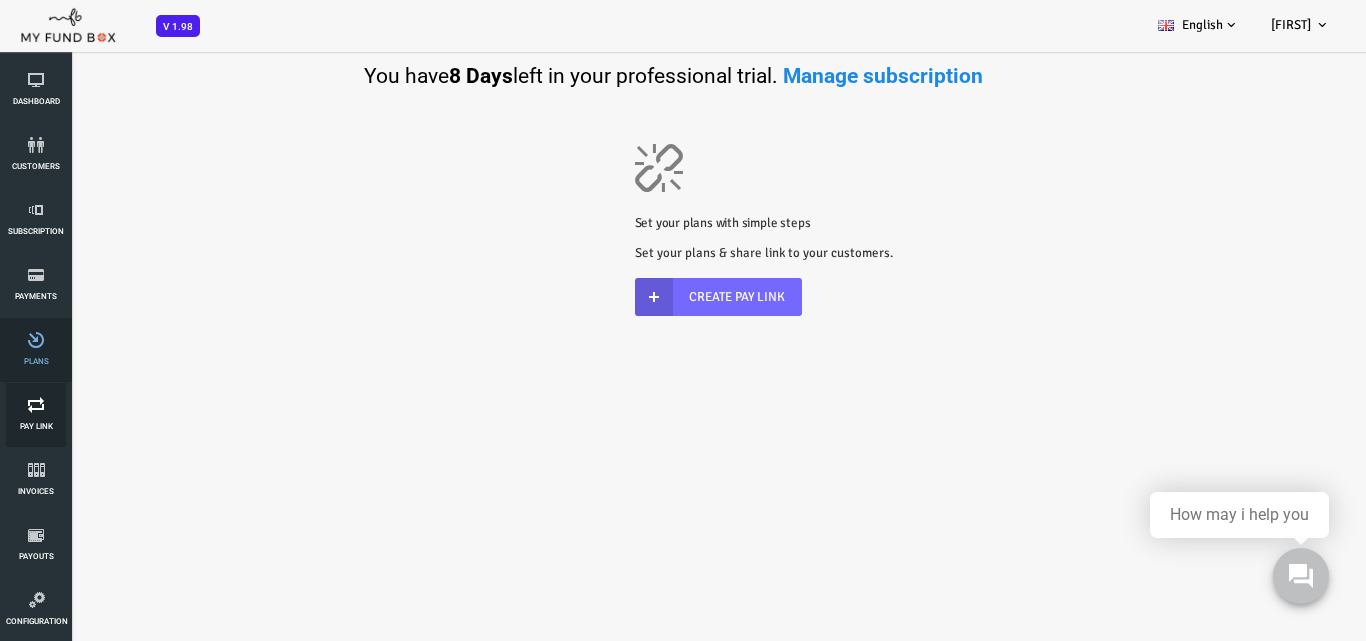 scroll, scrollTop: 0, scrollLeft: 0, axis: both 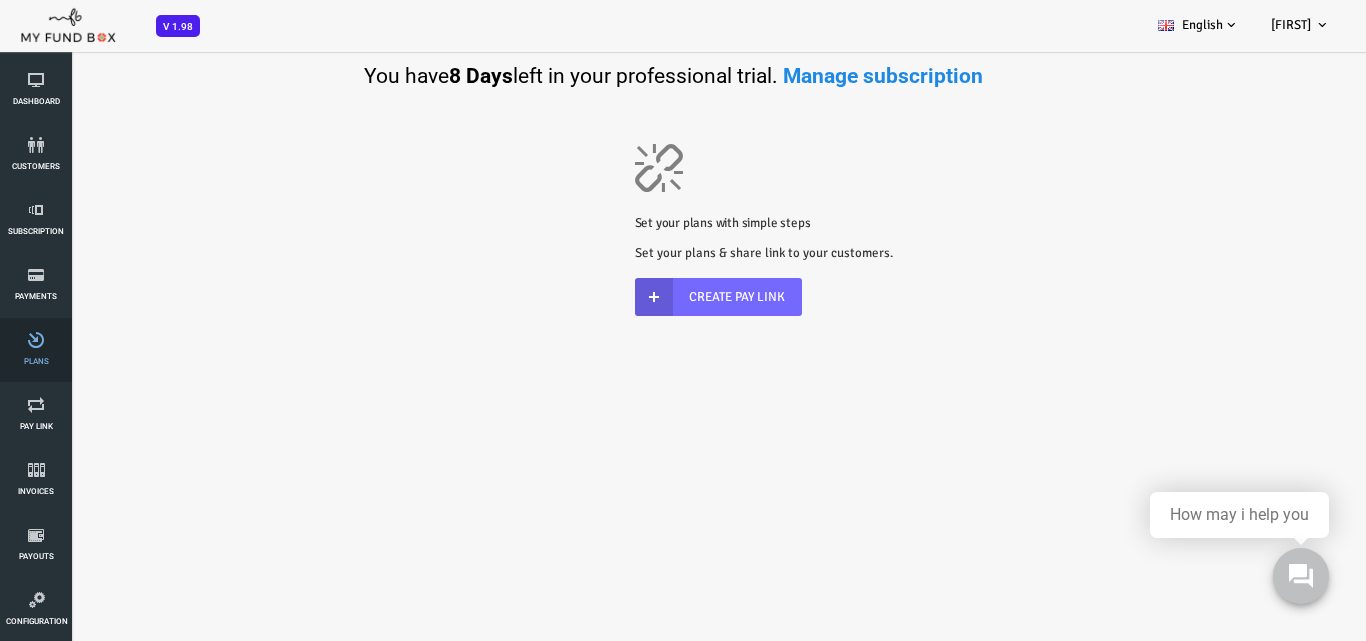 click on "Plans" at bounding box center [0, 0] 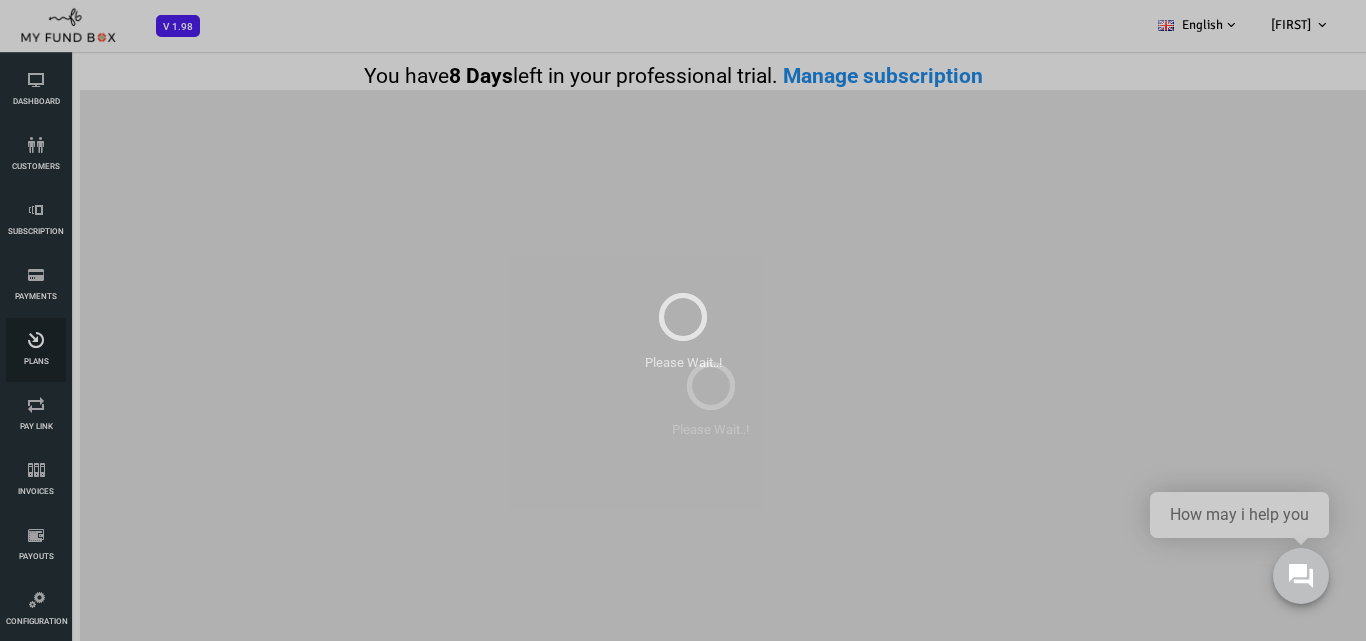 scroll, scrollTop: 0, scrollLeft: 0, axis: both 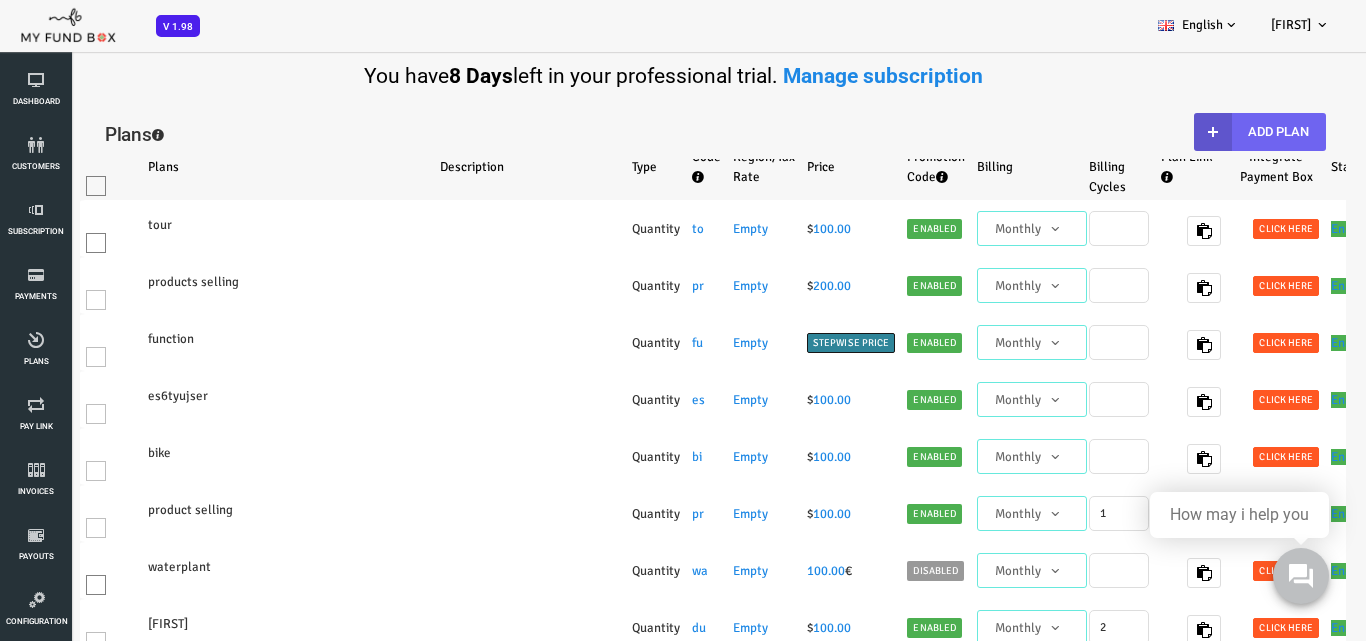 select on "100" 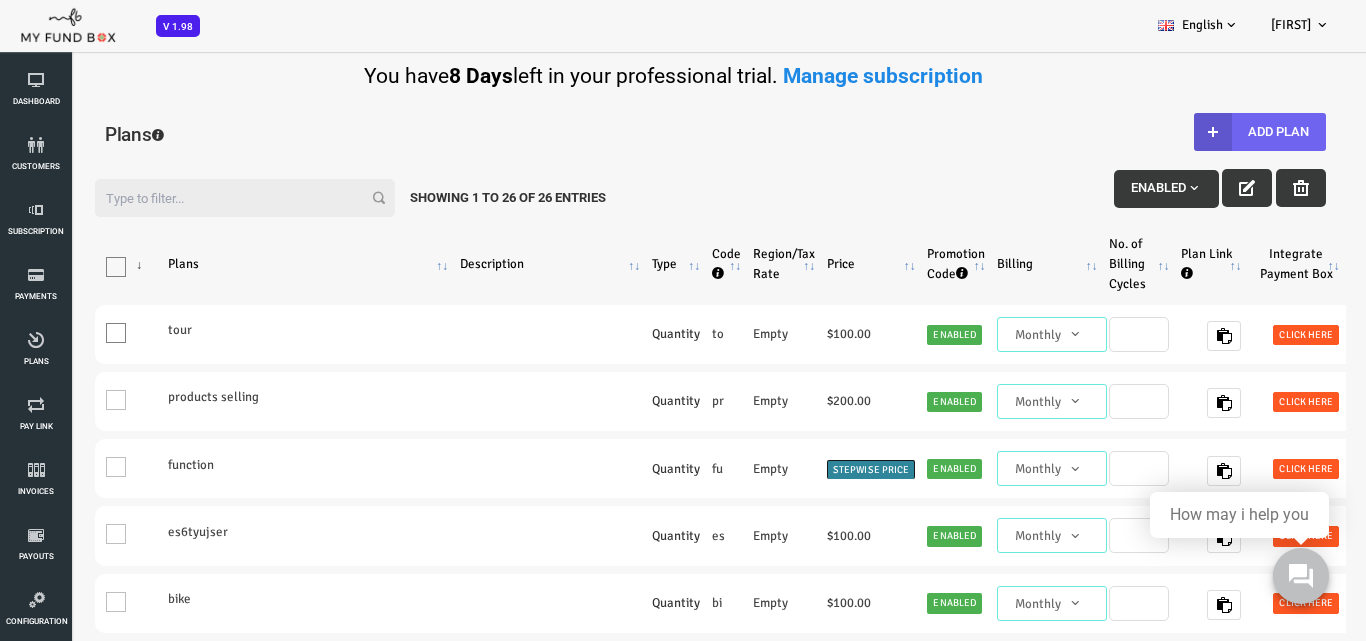click on "Add Plan" at bounding box center (1205, 132) 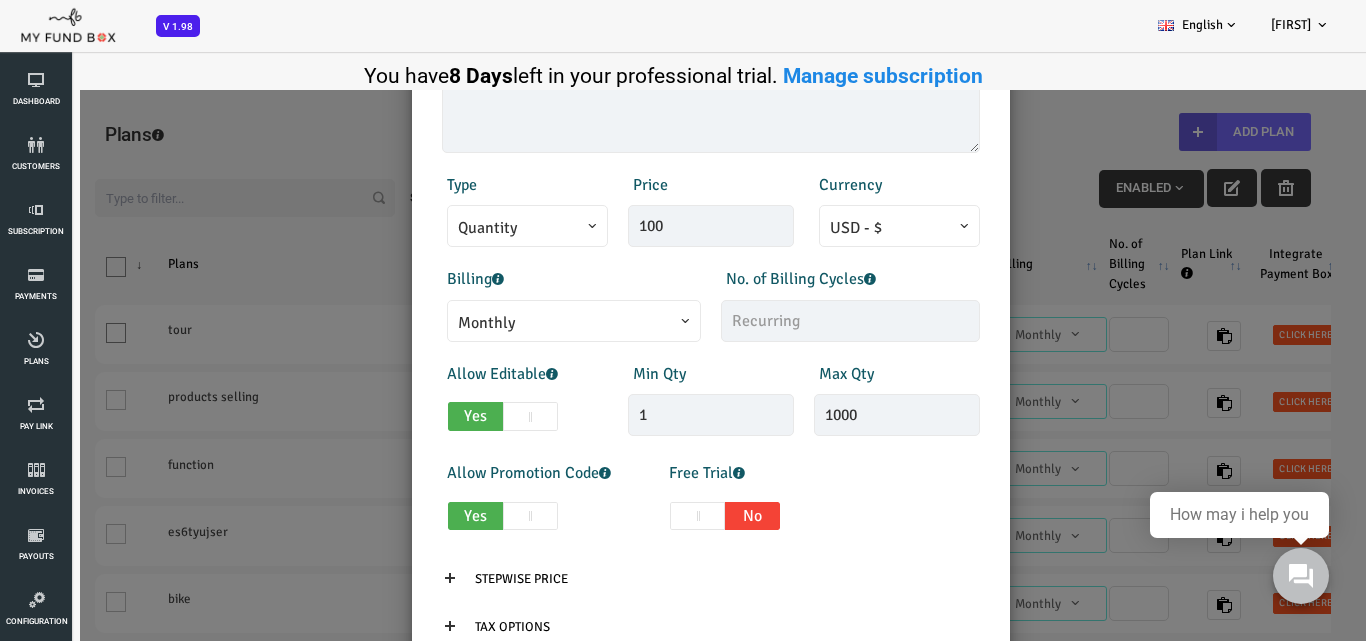 scroll, scrollTop: 300, scrollLeft: 0, axis: vertical 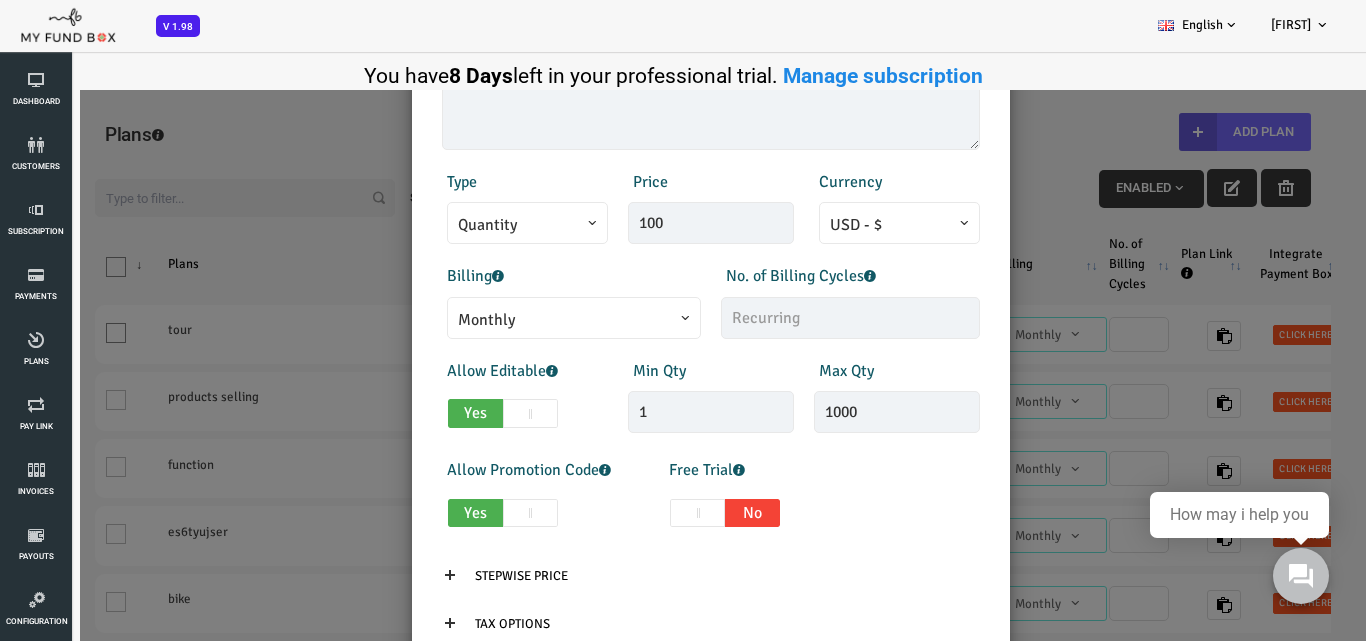 click on "Monthly" at bounding box center (519, 320) 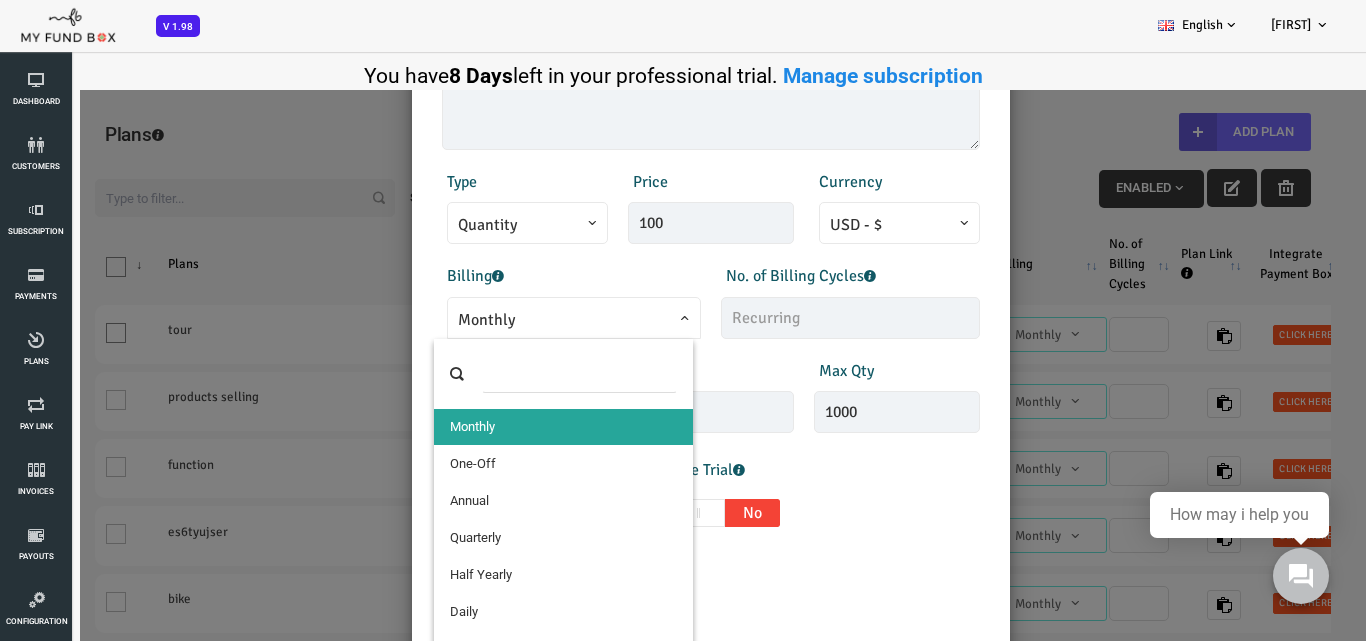 click at bounding box center [524, 374] 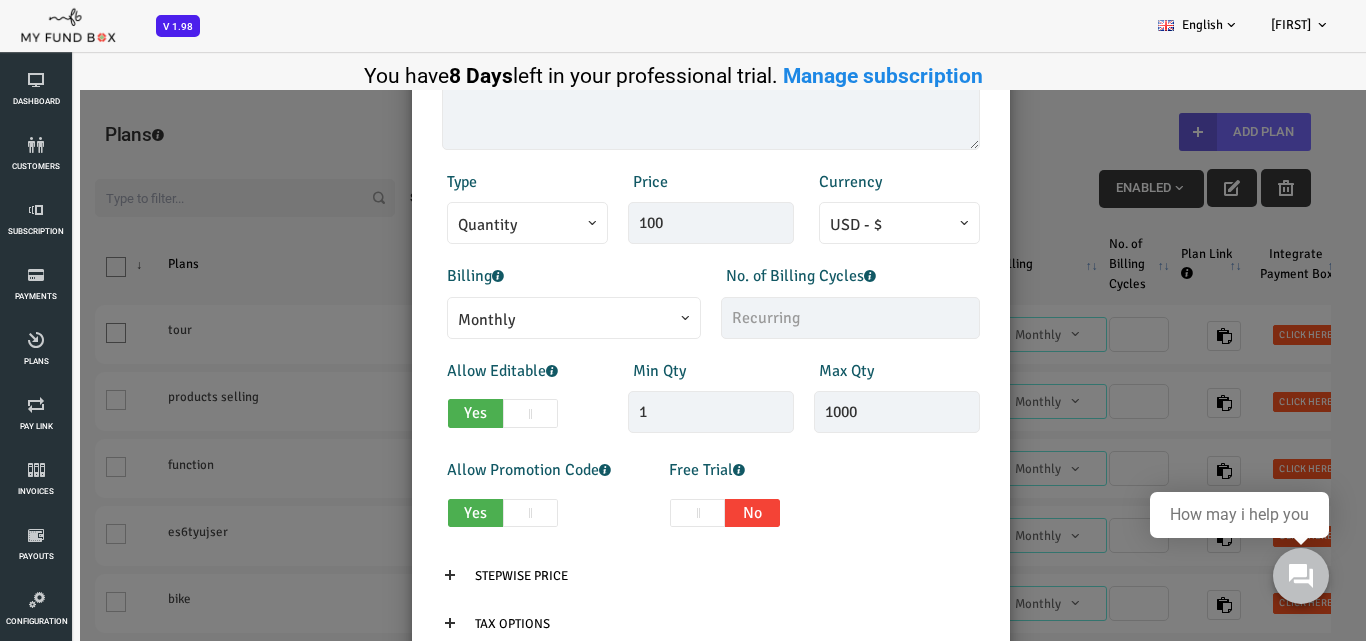 click on "×
Add Plan
Products
Invoice
Product is empty
Plans *
This field is required
Description
1/255
Type
Quantity
Variable
Quantity
Price
100
Currency
EUR - €
USD - $
Daily" at bounding box center [655, 390] 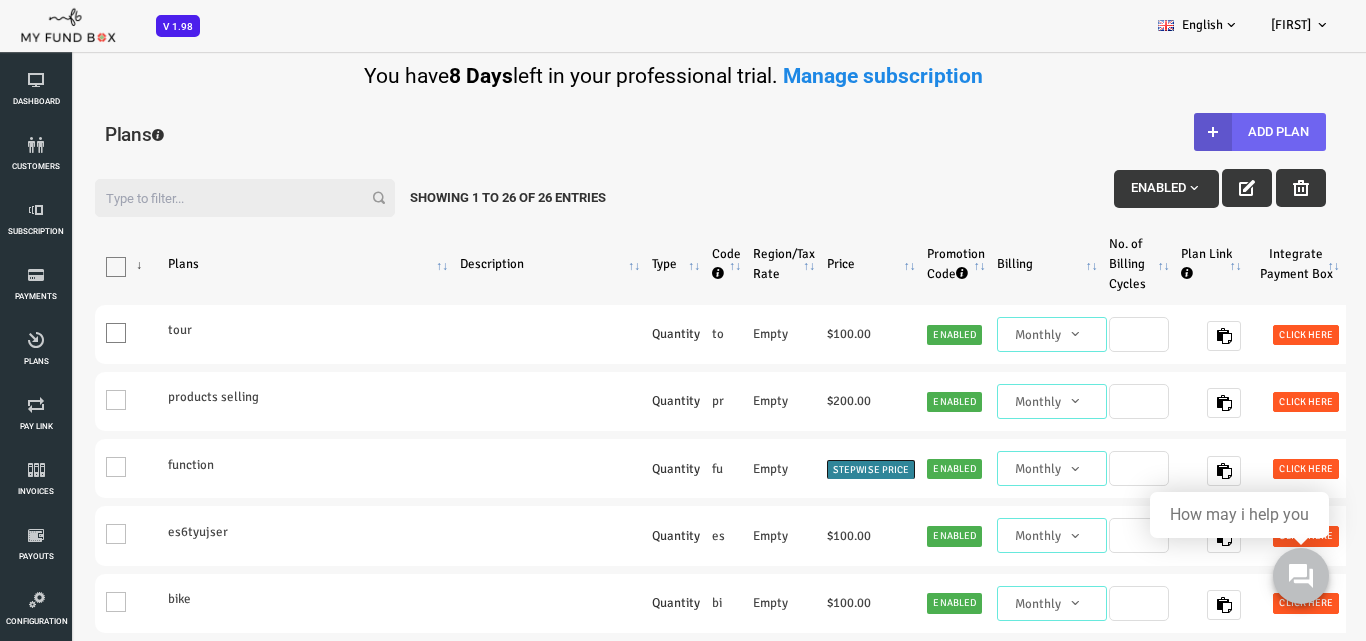click on "Add Plan" at bounding box center [1205, 132] 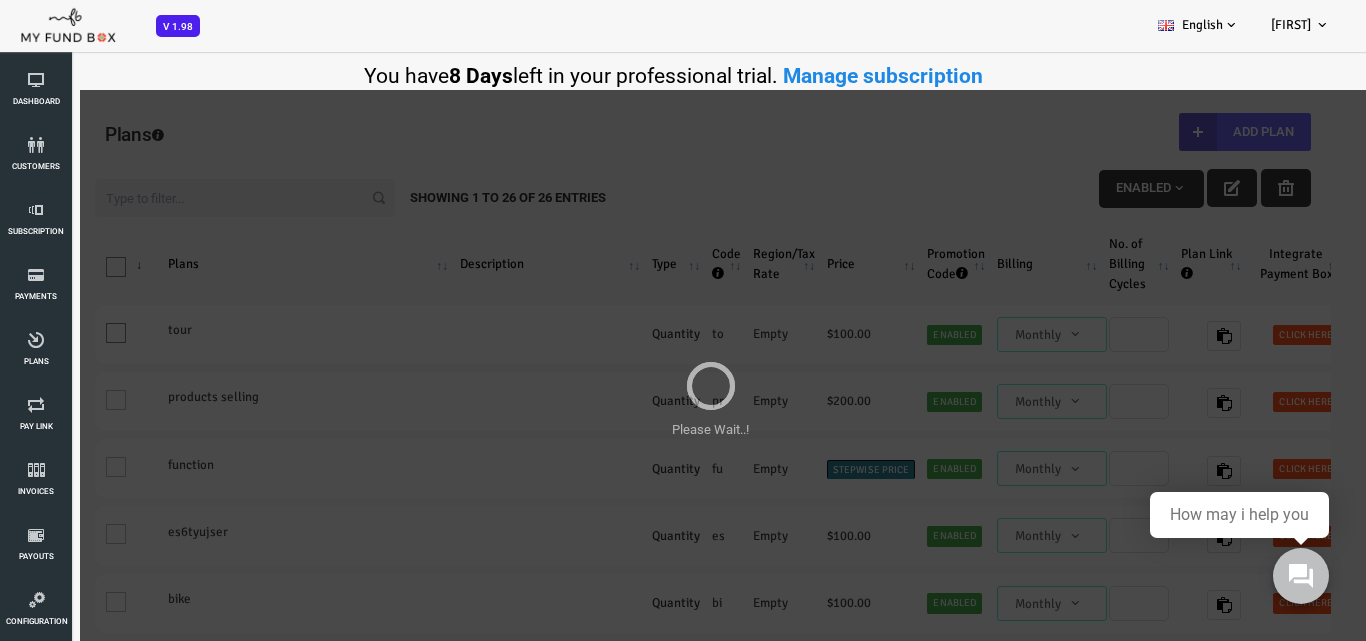scroll, scrollTop: 0, scrollLeft: 0, axis: both 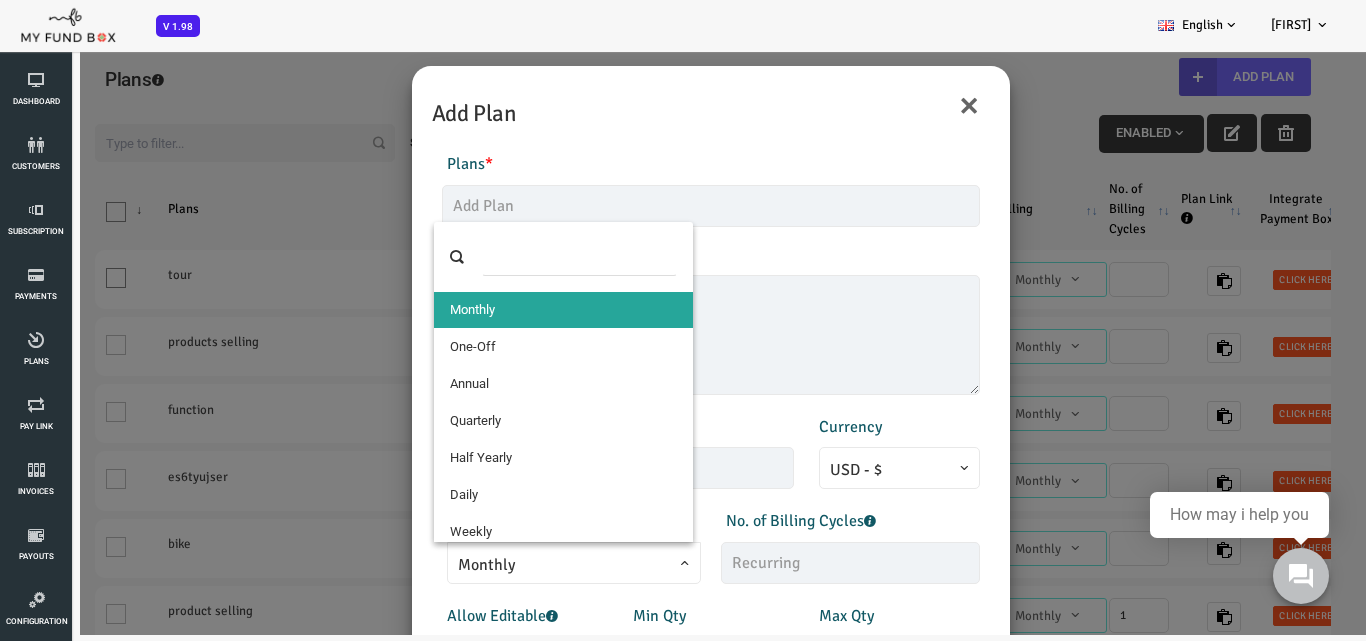 click on "Monthly" at bounding box center [519, 565] 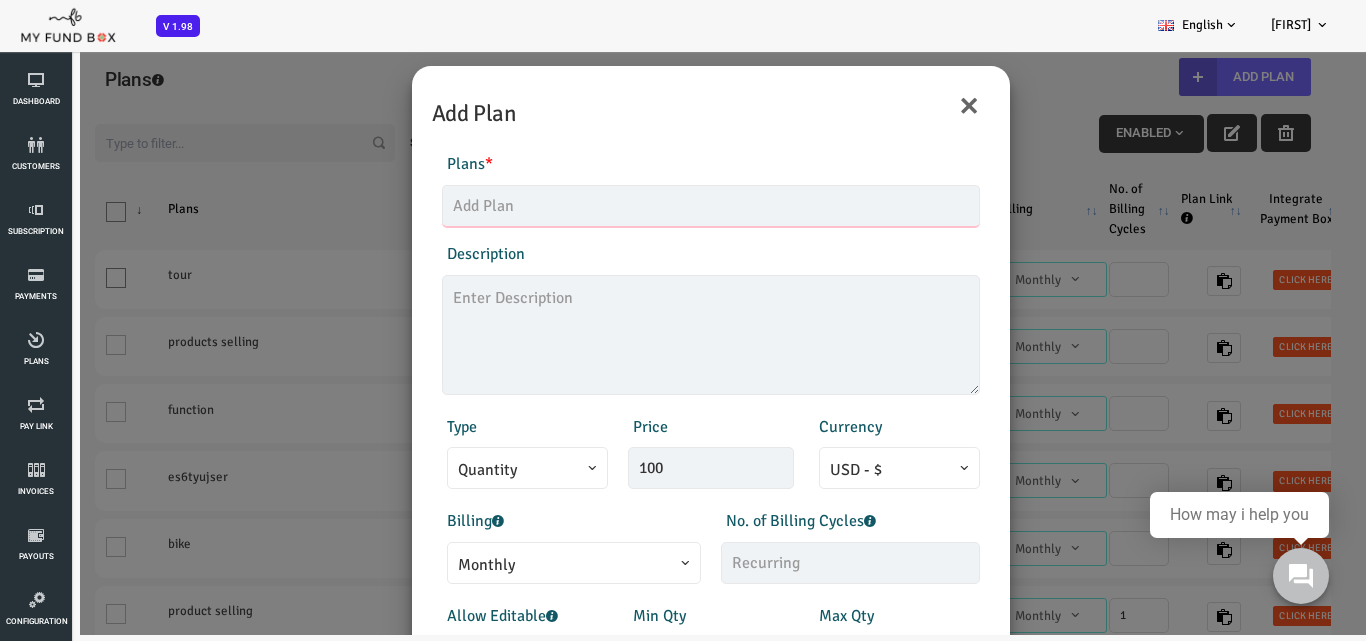 drag, startPoint x: 690, startPoint y: 212, endPoint x: 667, endPoint y: 276, distance: 68.007355 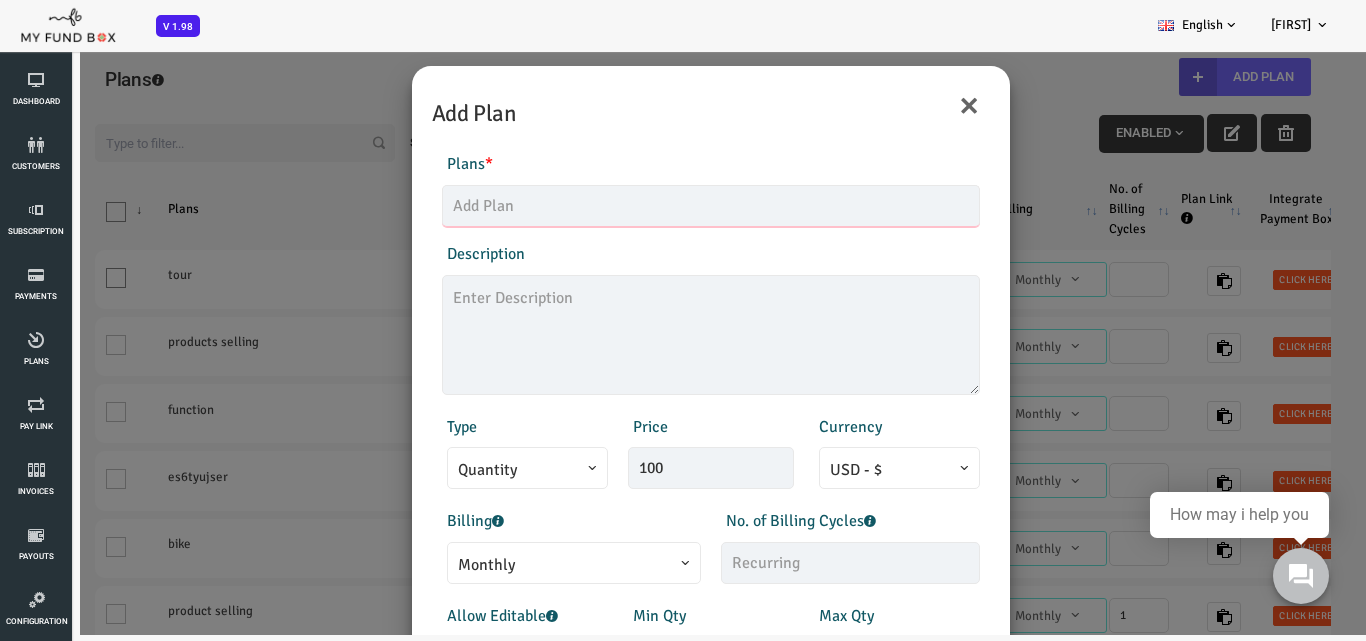 click at bounding box center [656, 206] 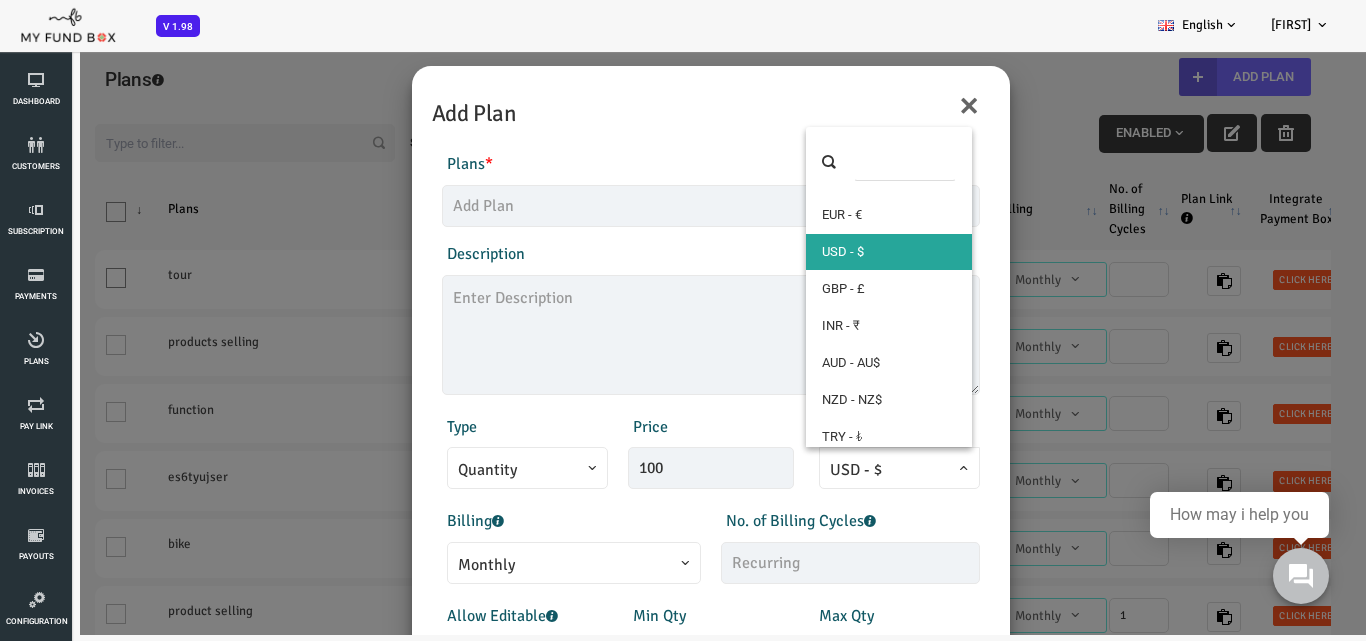 click on "USD - $" at bounding box center [844, 470] 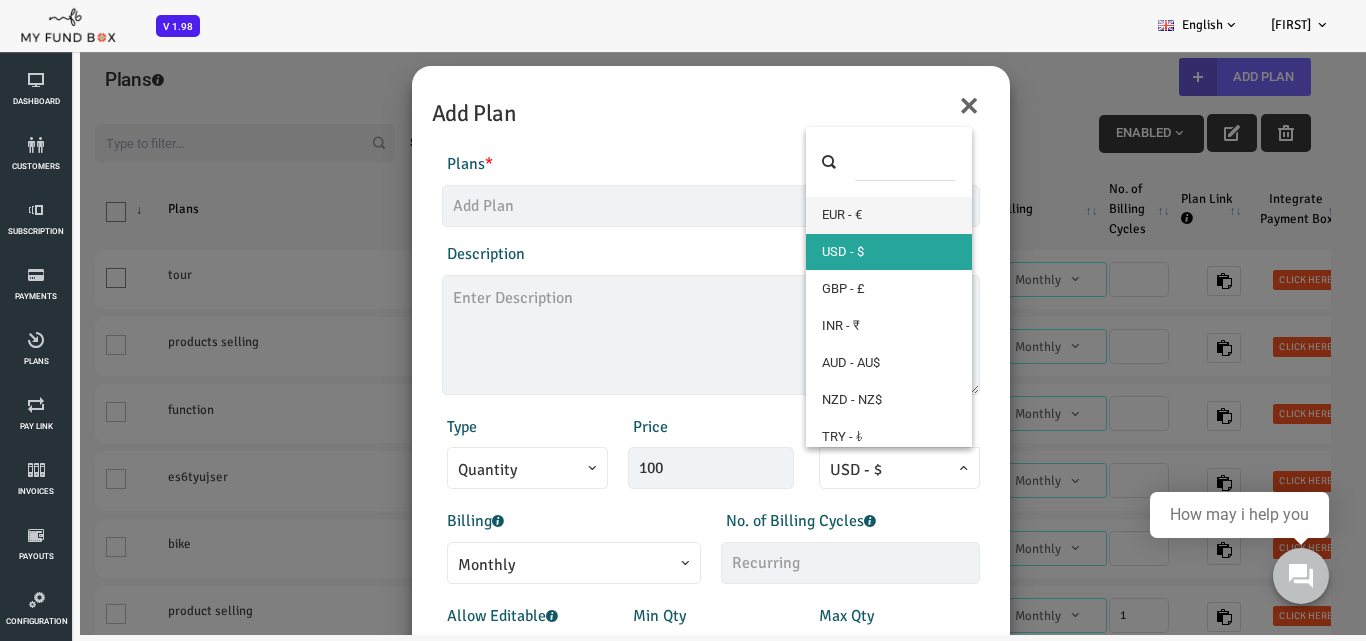 click at bounding box center (850, 162) 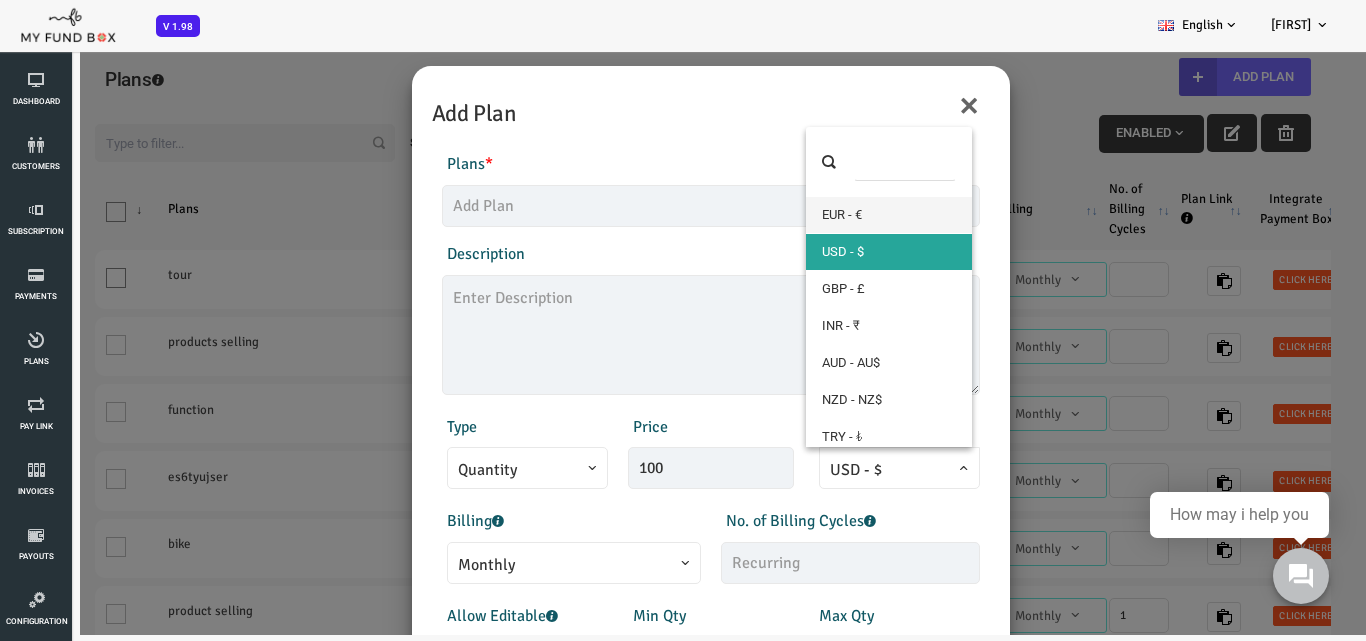 click at bounding box center [850, 162] 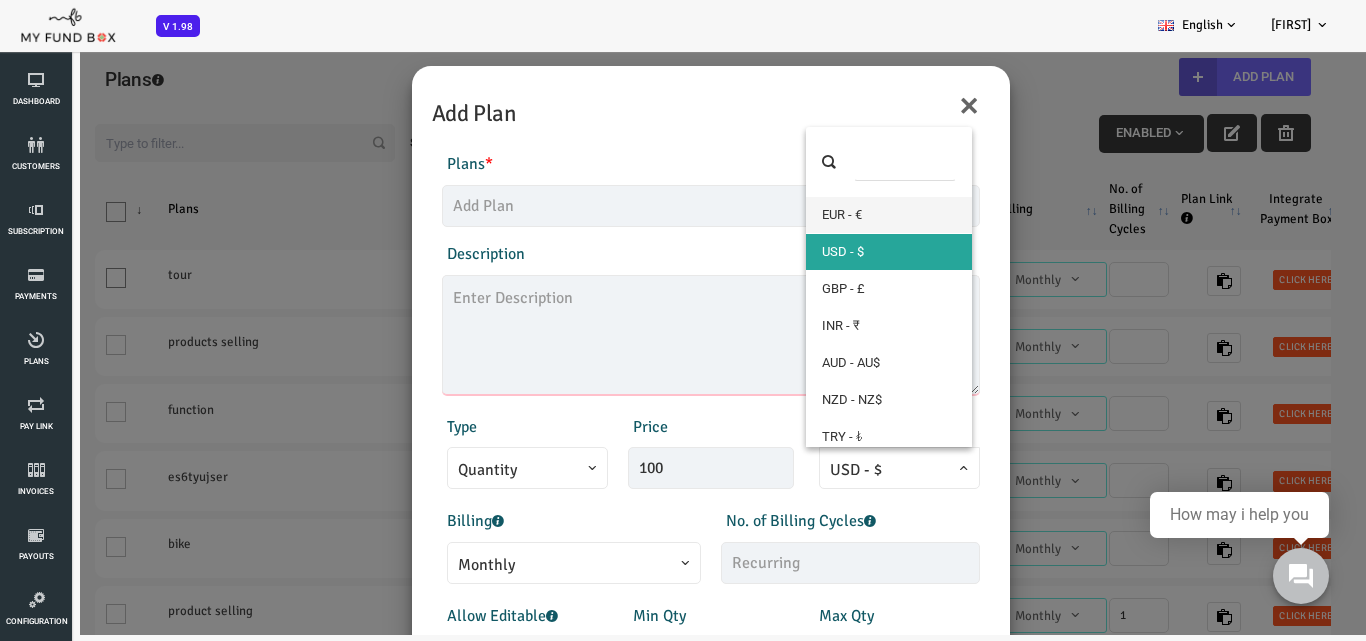 click at bounding box center [656, 335] 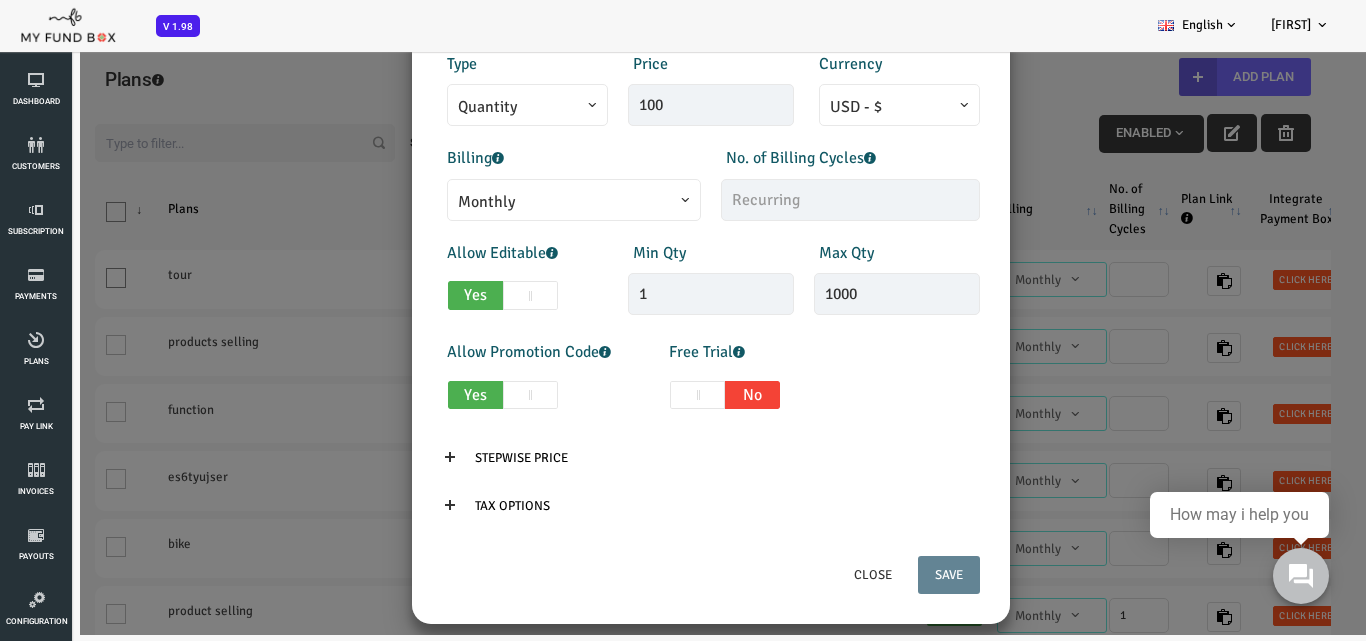 scroll, scrollTop: 383, scrollLeft: 0, axis: vertical 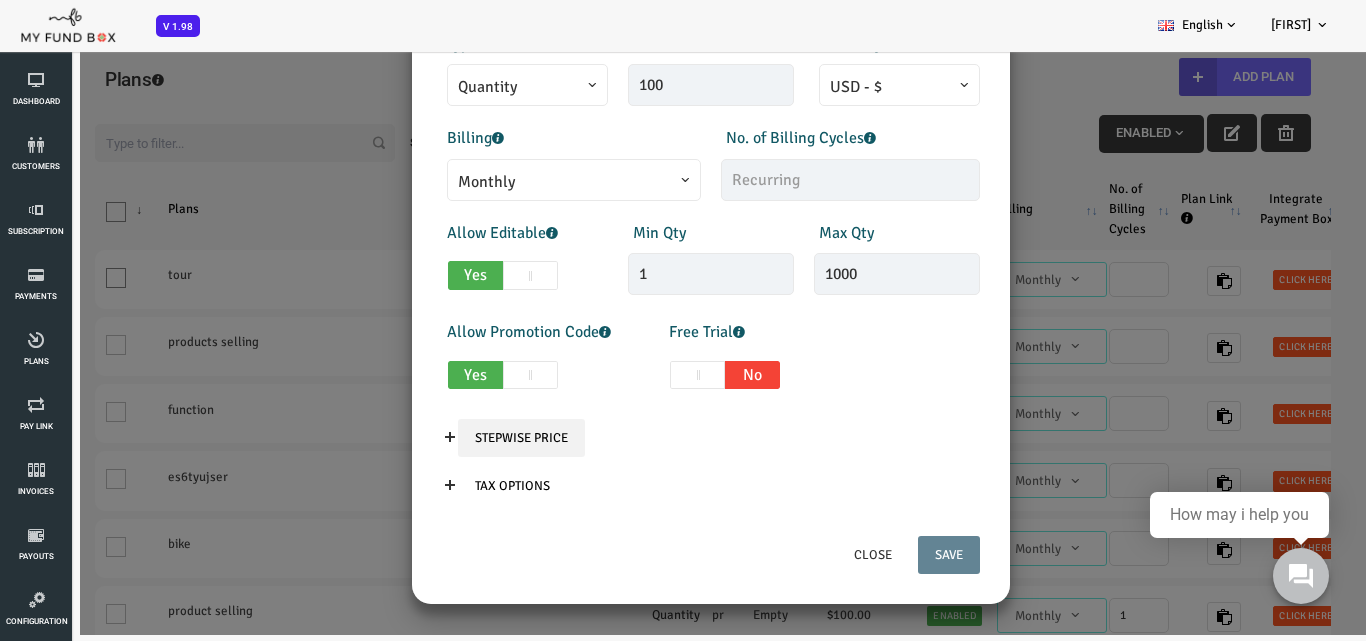 click on "Stepwise Price" at bounding box center (466, 438) 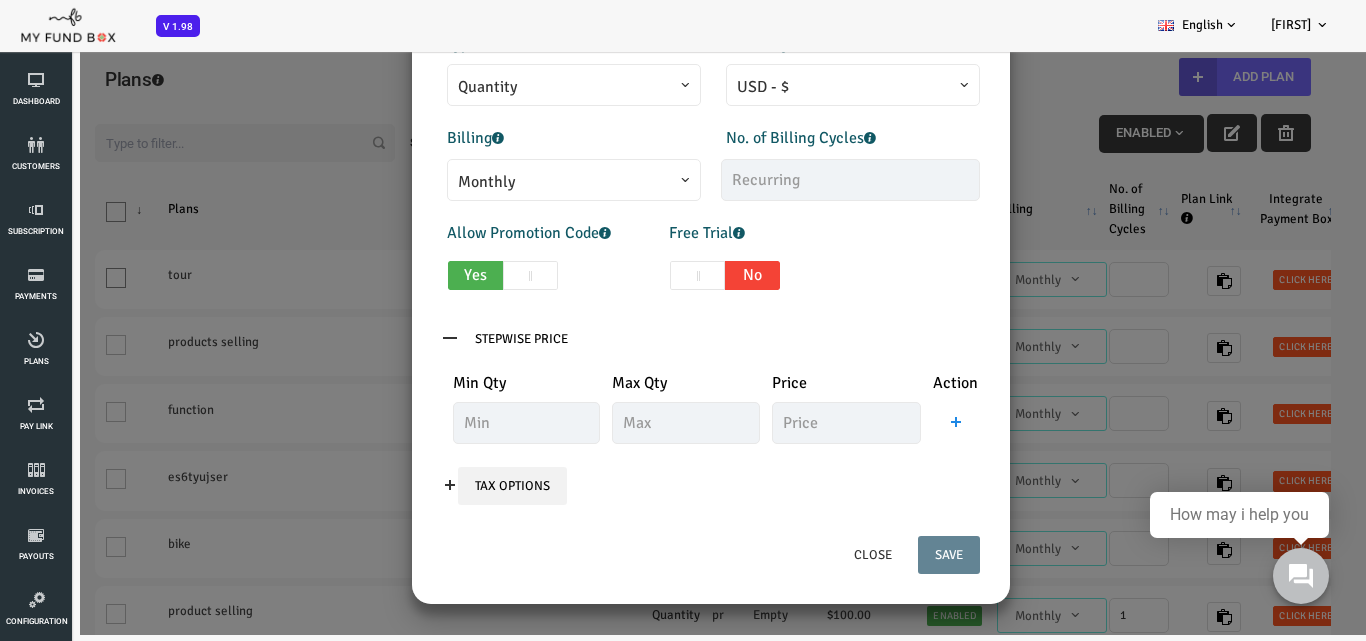 click on "Tax Options" at bounding box center (457, 486) 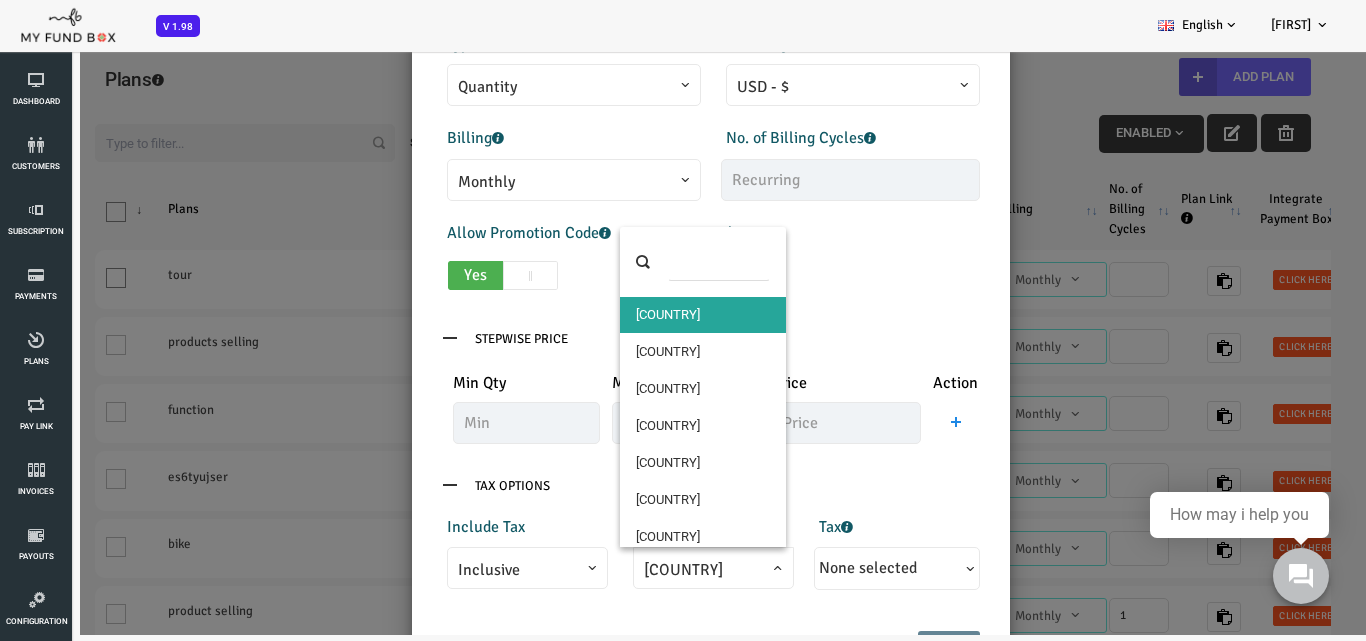 click on "[COUNTRY]" at bounding box center (658, 570) 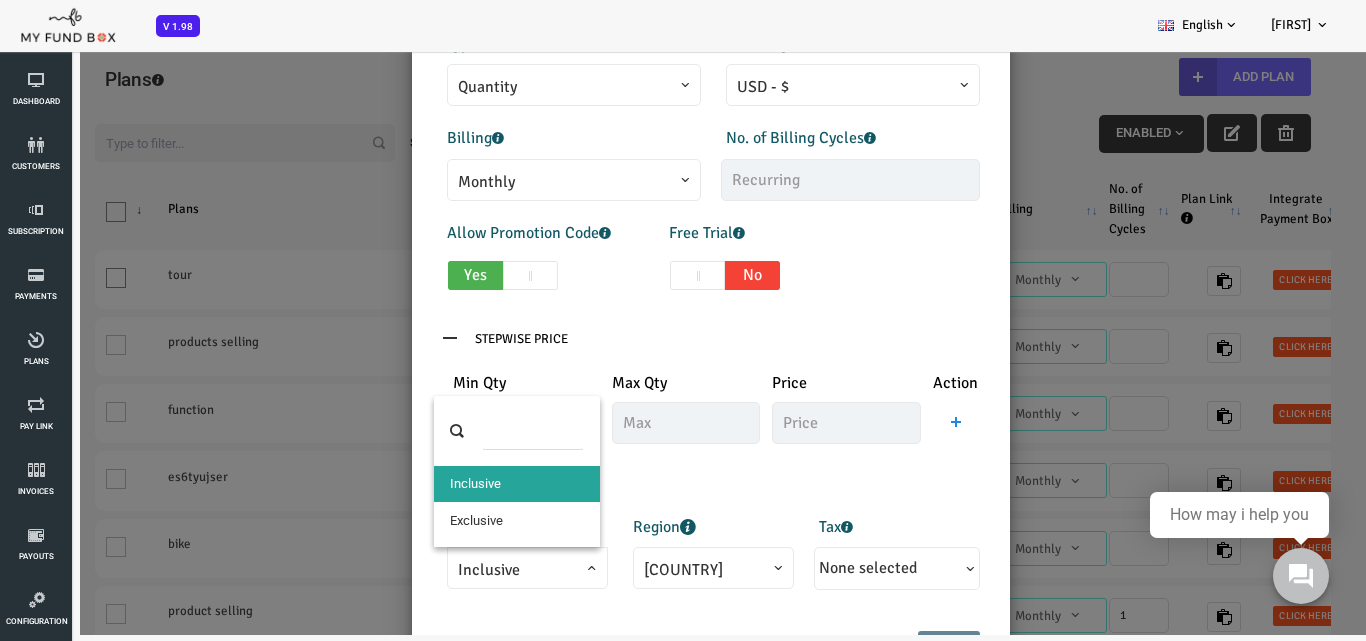 click on "Inclusive" at bounding box center [472, 570] 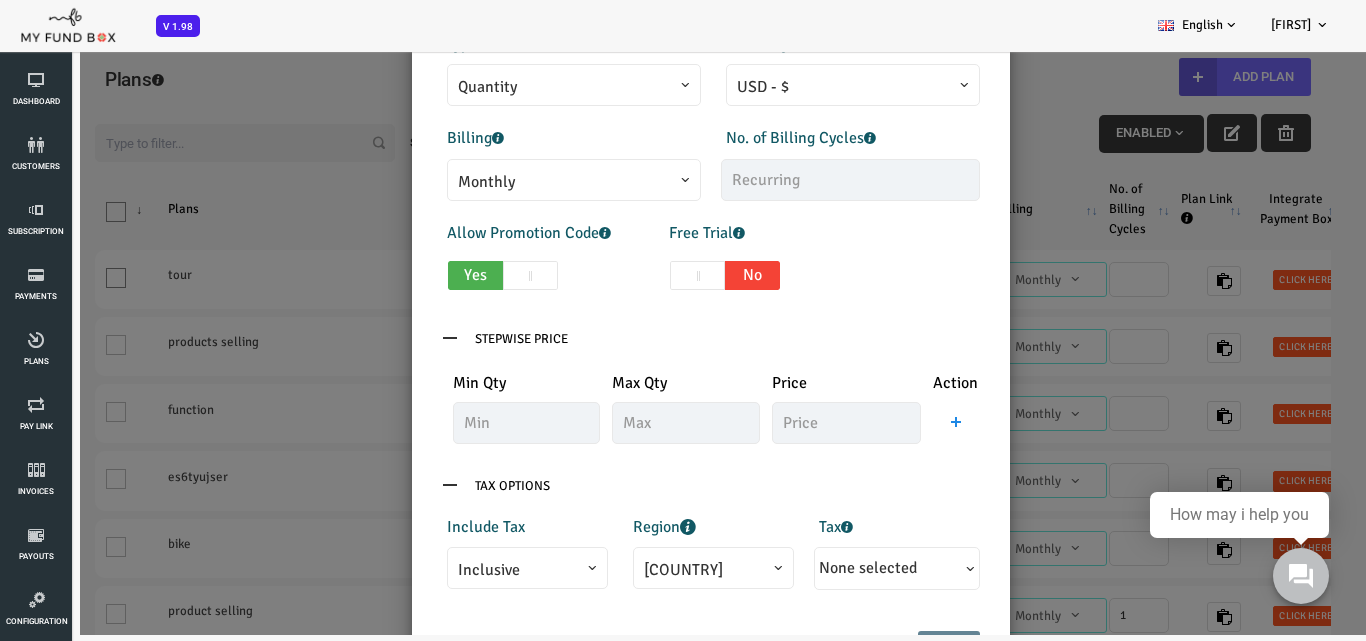 click on "Stepwise Price" at bounding box center [656, 339] 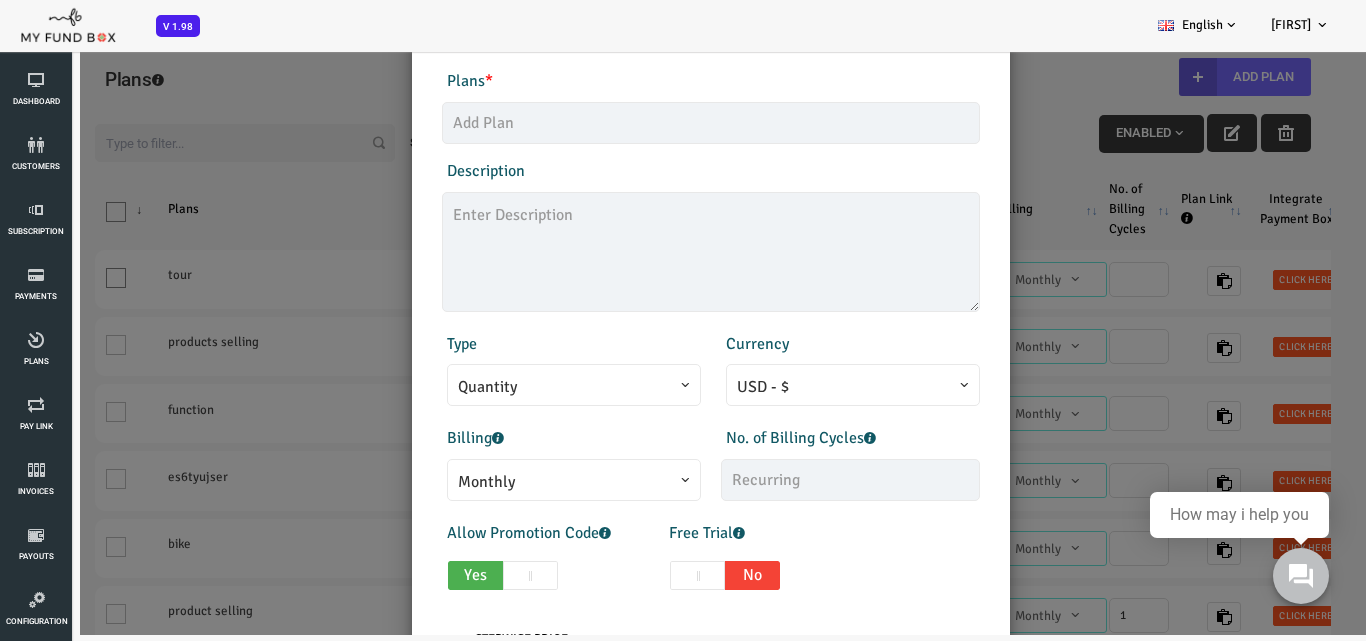 scroll, scrollTop: 0, scrollLeft: 0, axis: both 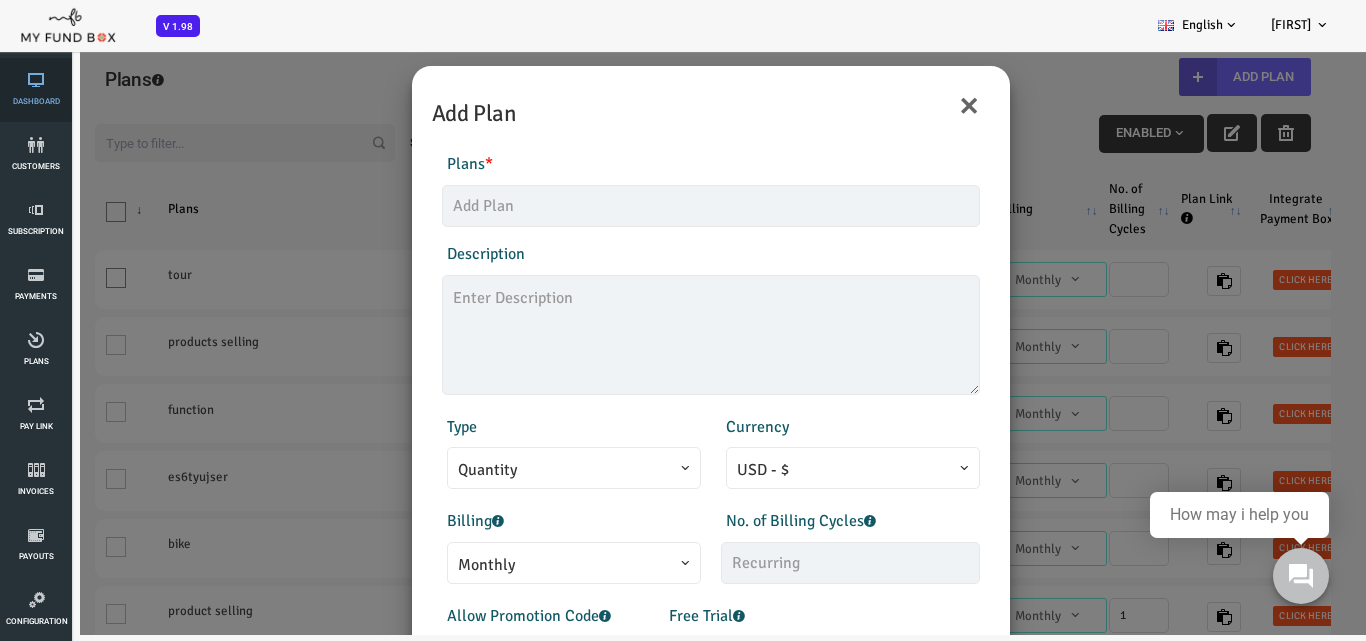 click on "Dashboard" at bounding box center (0, 0) 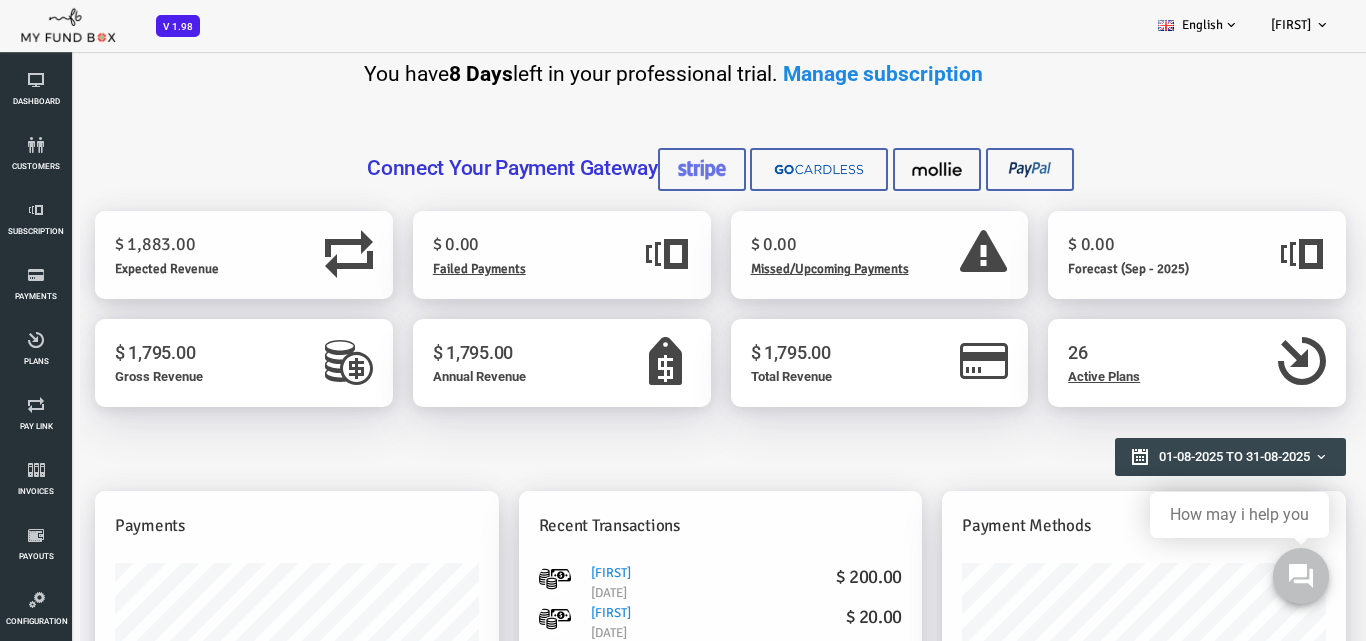 scroll, scrollTop: 0, scrollLeft: 0, axis: both 